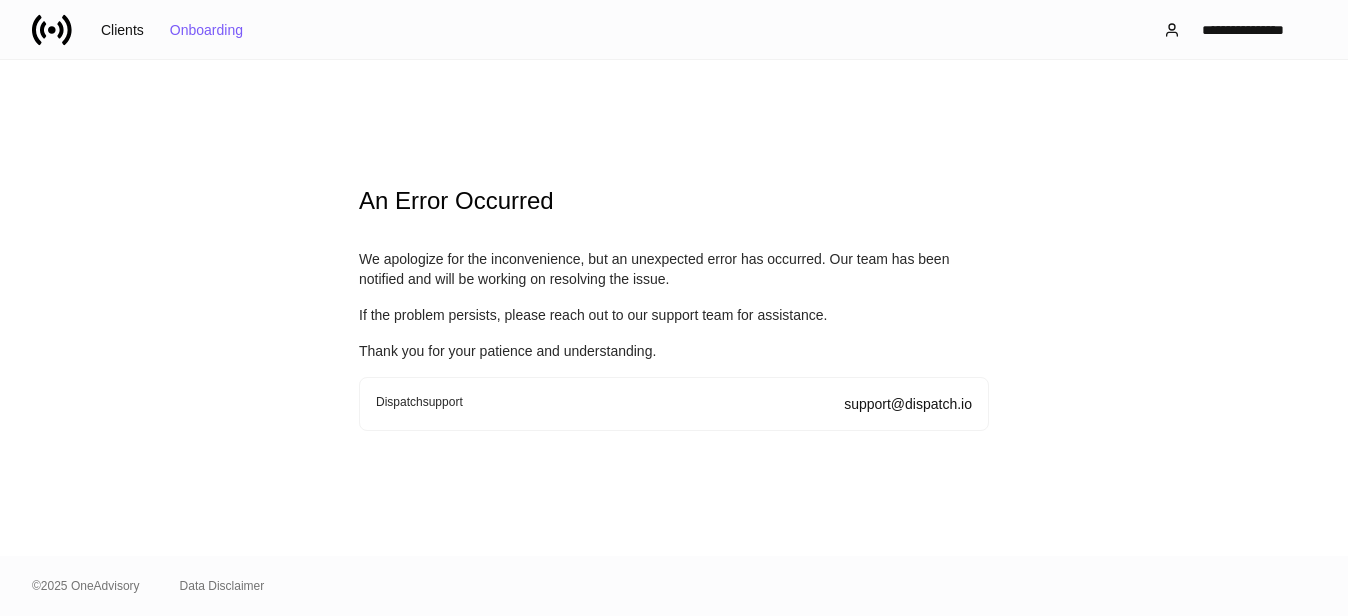 scroll, scrollTop: 0, scrollLeft: 0, axis: both 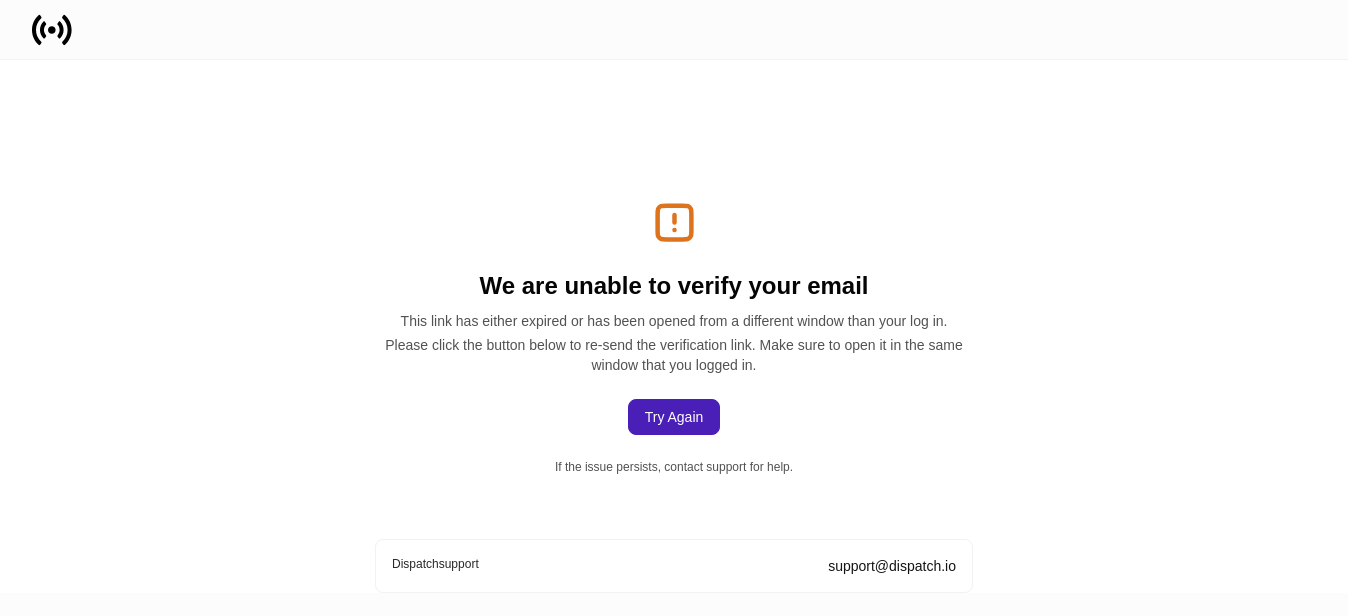 click on "Try Again" at bounding box center (674, 417) 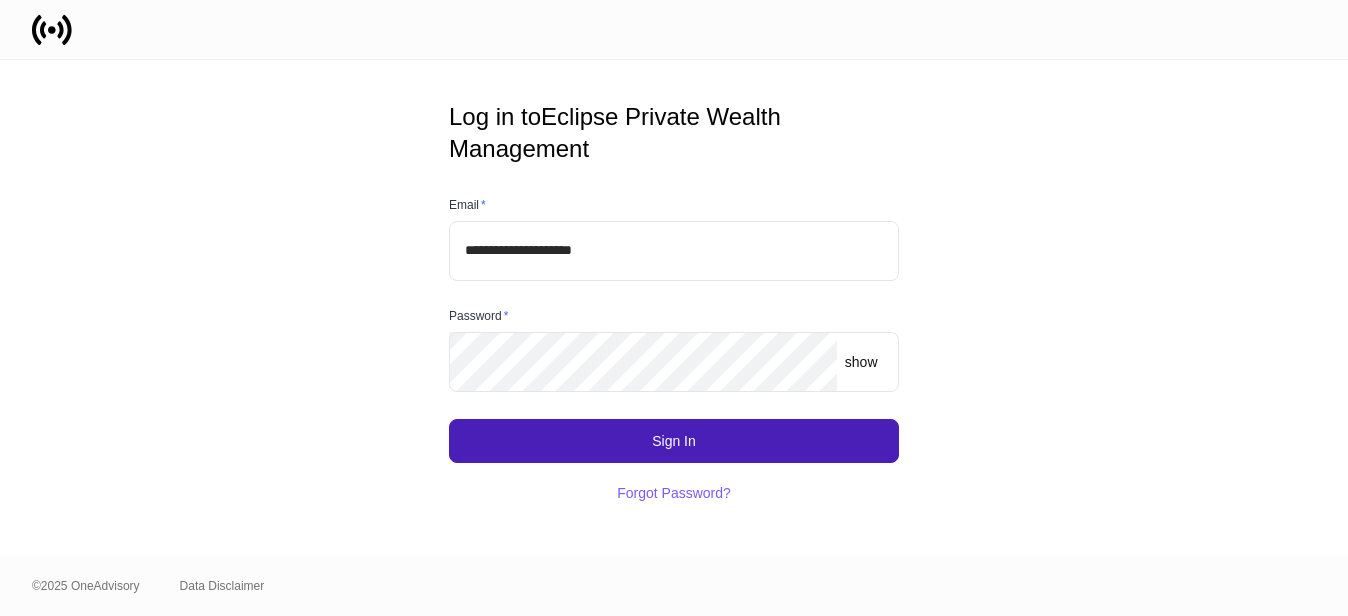 click on "Sign In" at bounding box center [674, 441] 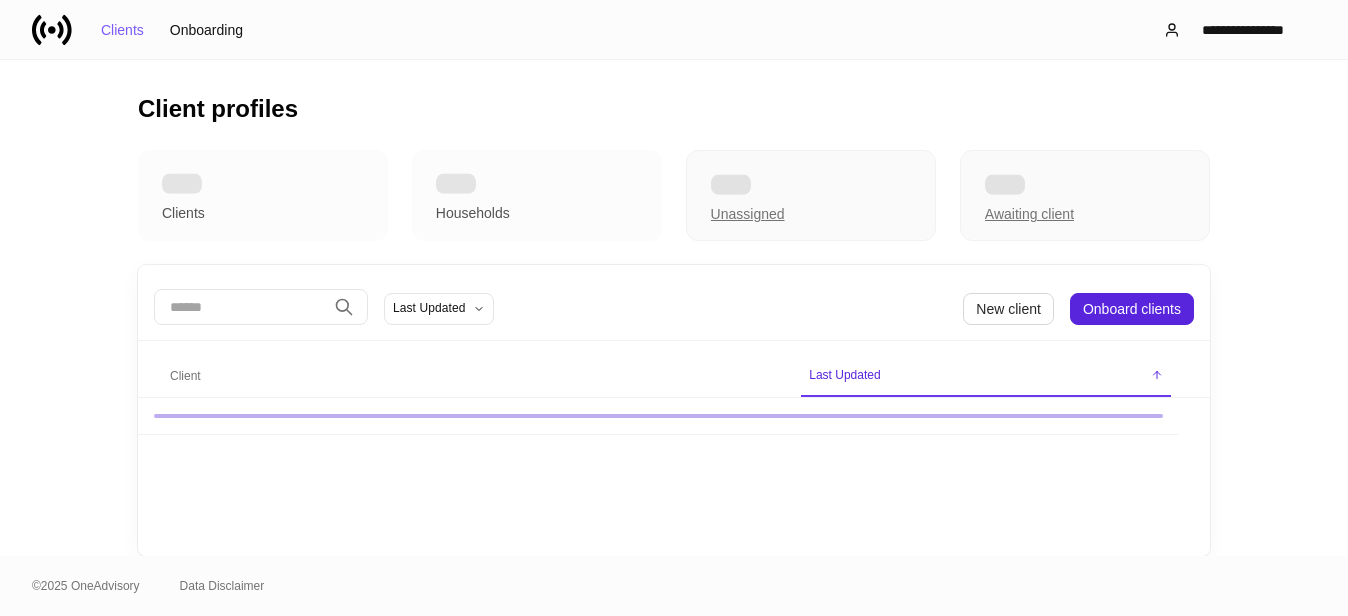 scroll, scrollTop: 0, scrollLeft: 0, axis: both 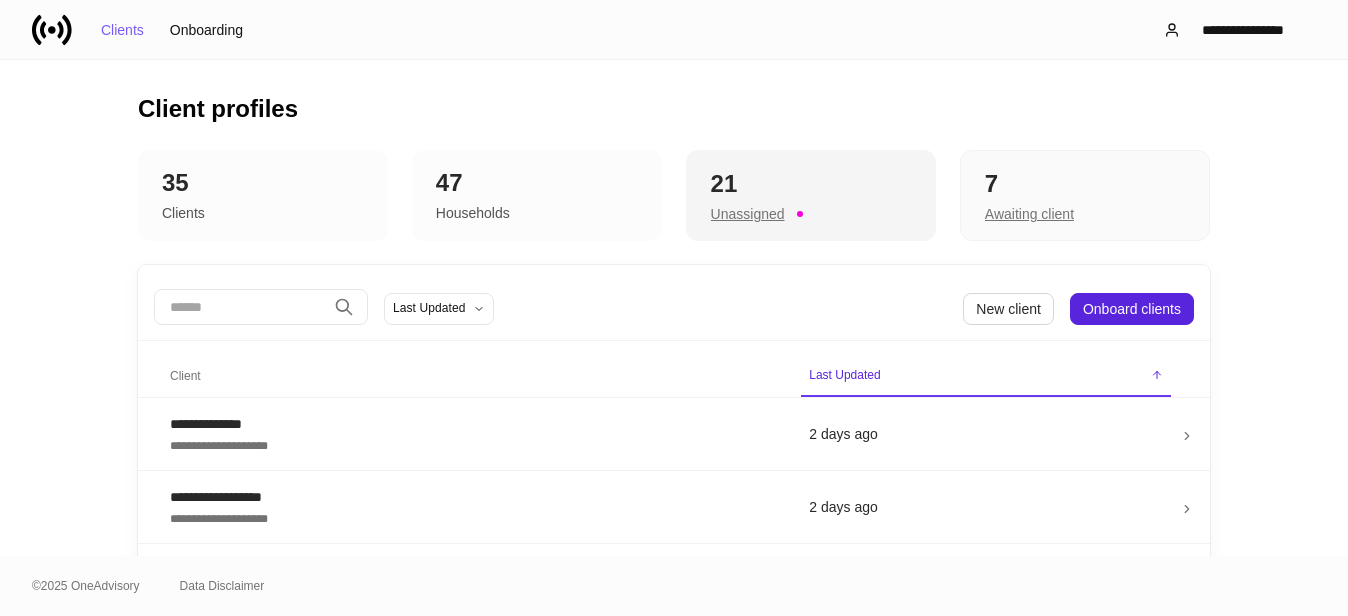 click on "21" at bounding box center (811, 184) 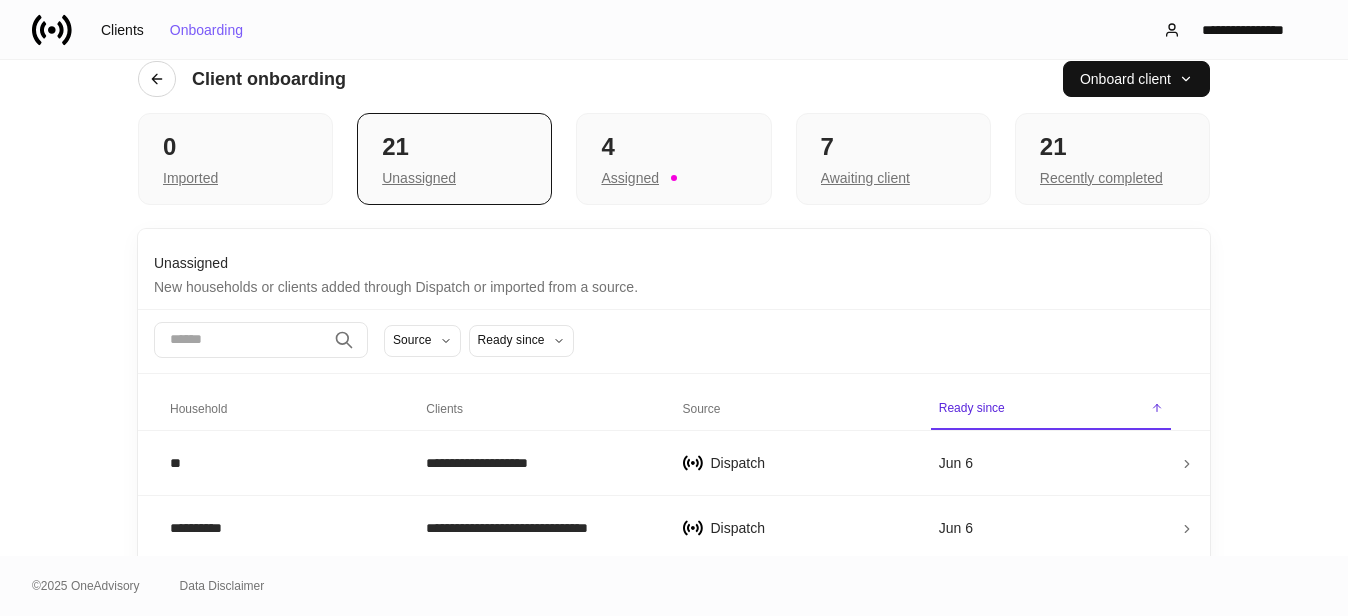 scroll, scrollTop: 0, scrollLeft: 0, axis: both 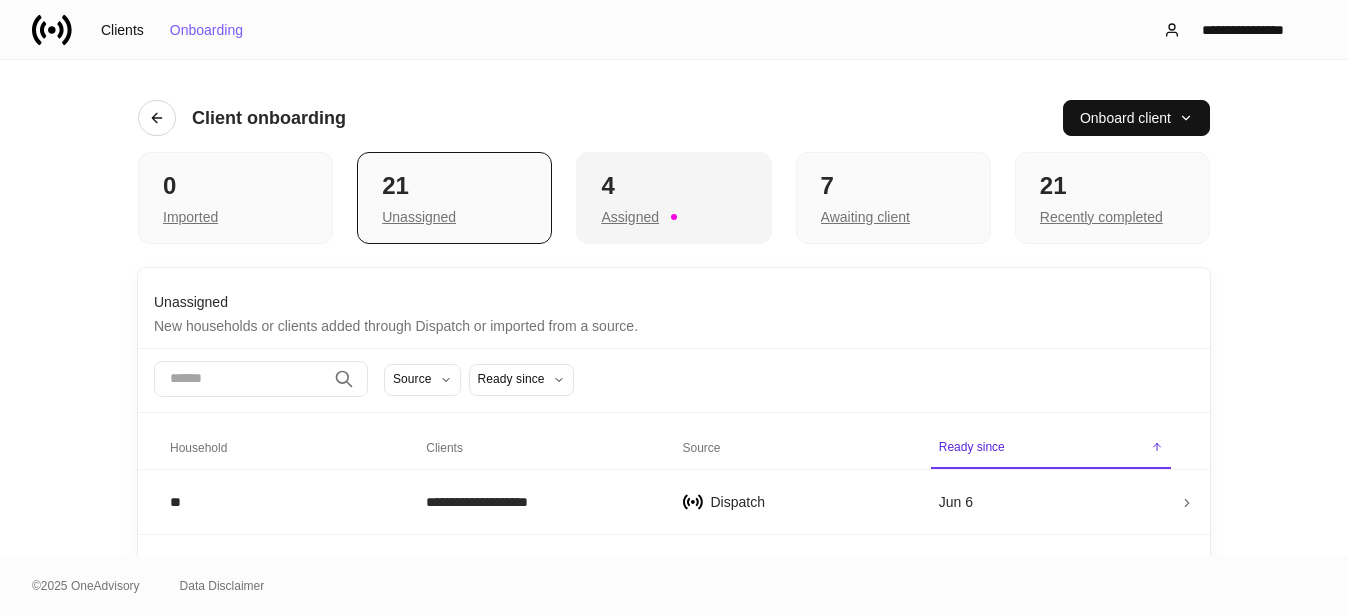 click on "Assigned" at bounding box center (235, 215) 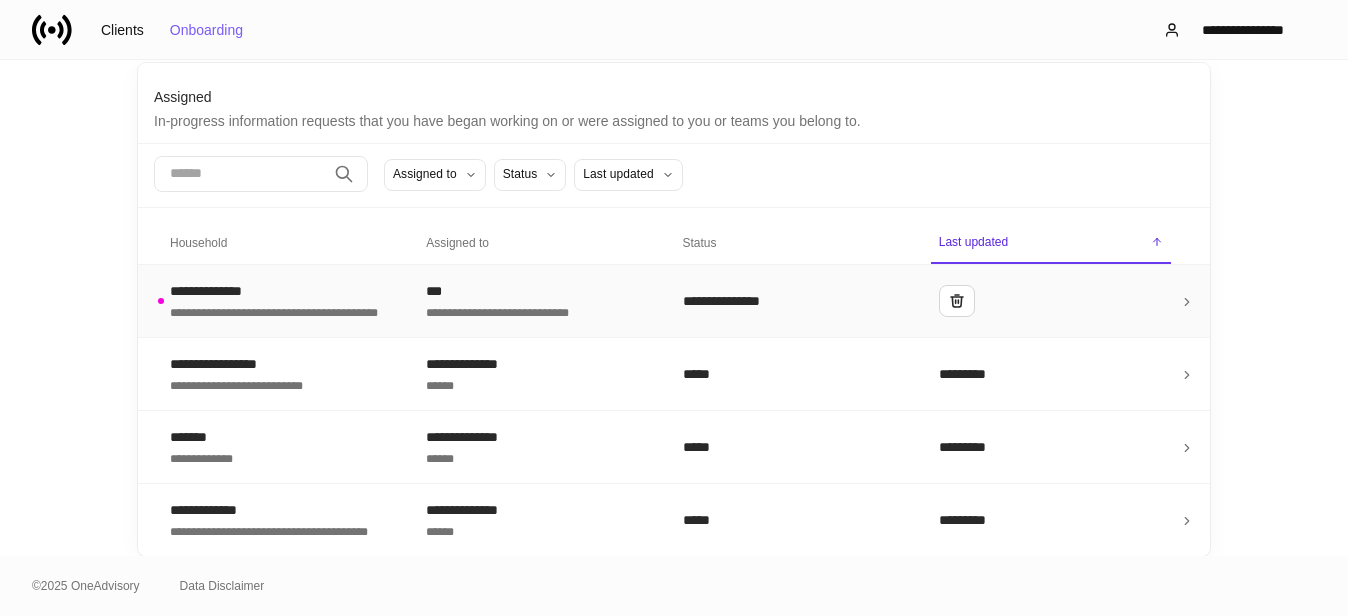 scroll, scrollTop: 0, scrollLeft: 0, axis: both 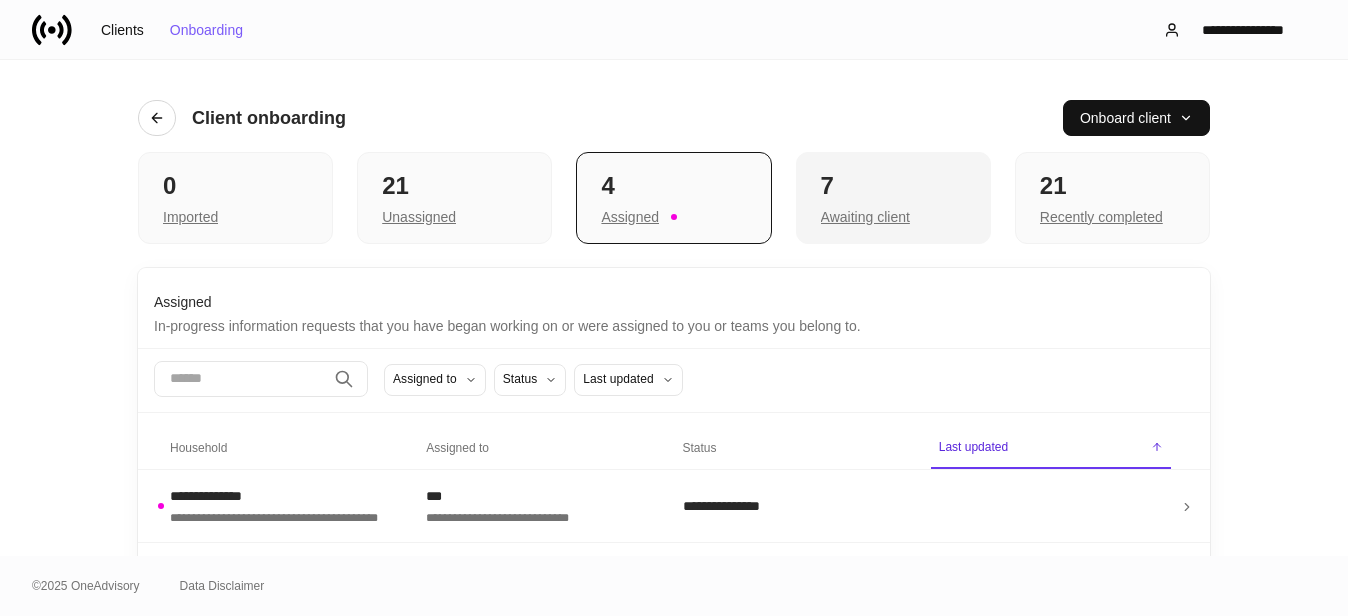 click on "7" at bounding box center (235, 186) 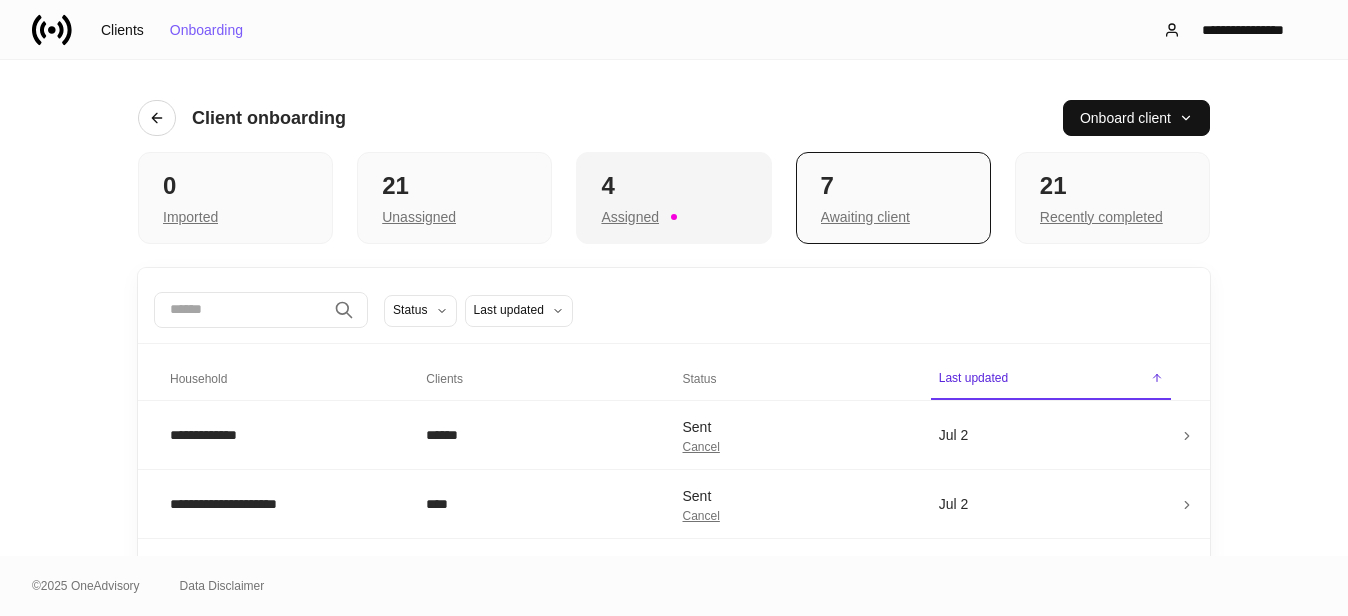 click on "4" at bounding box center [235, 186] 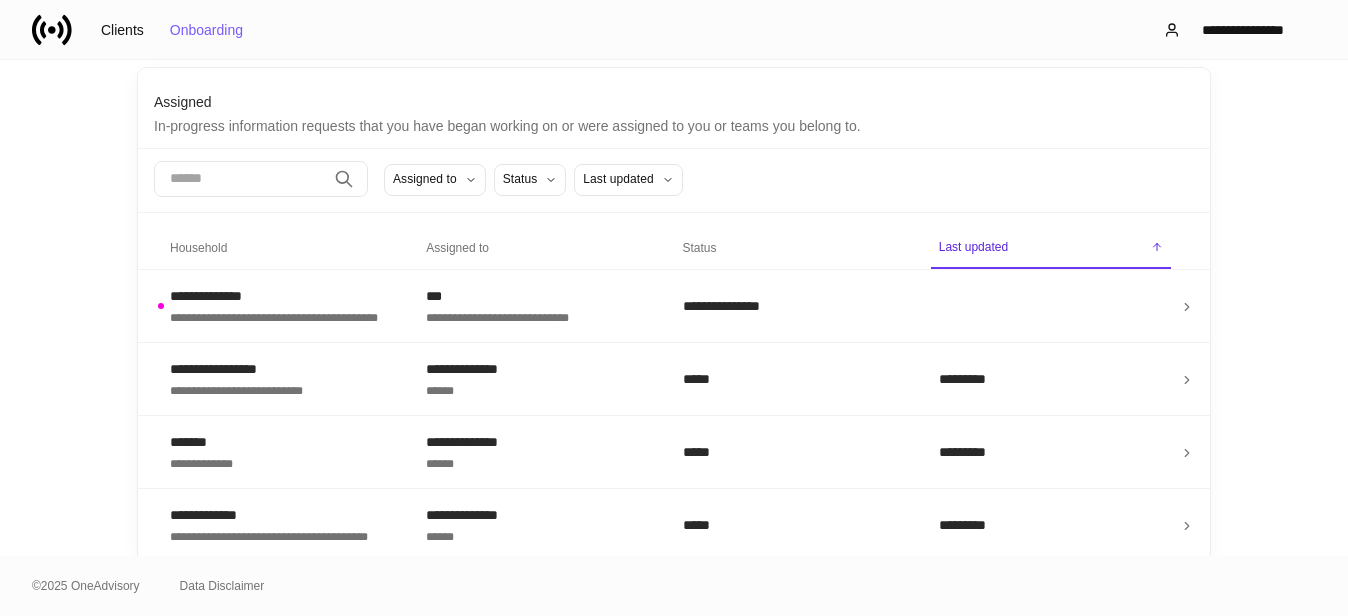 scroll, scrollTop: 205, scrollLeft: 0, axis: vertical 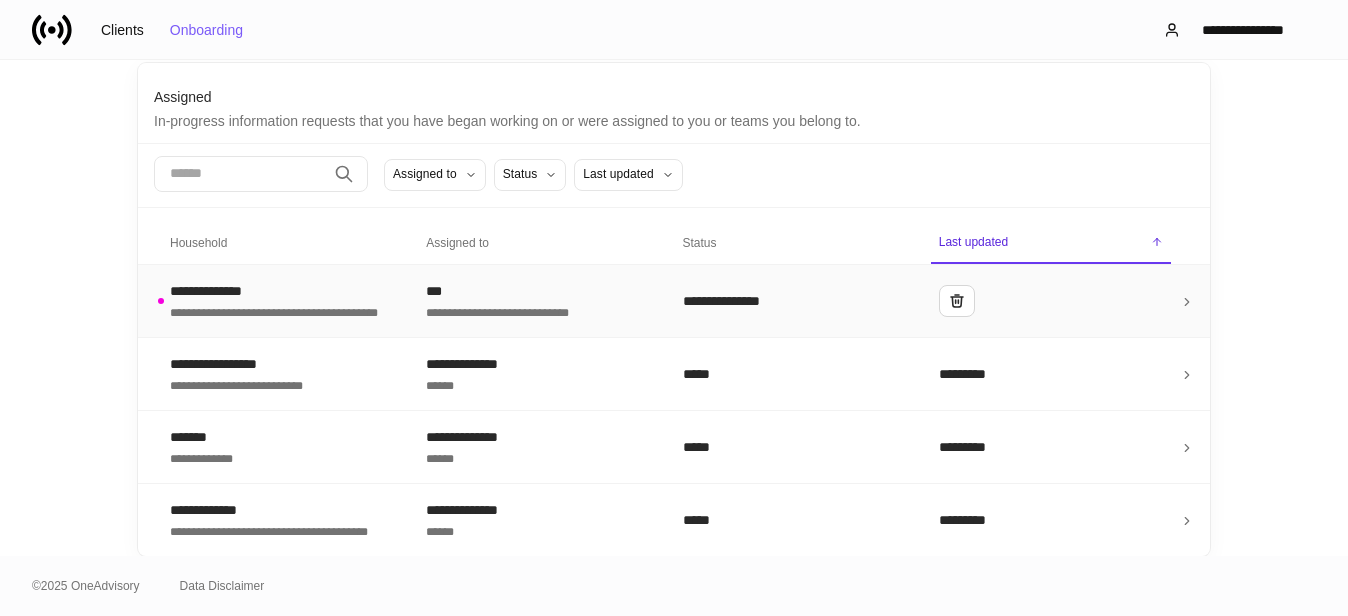 click on "**********" at bounding box center [281, 291] 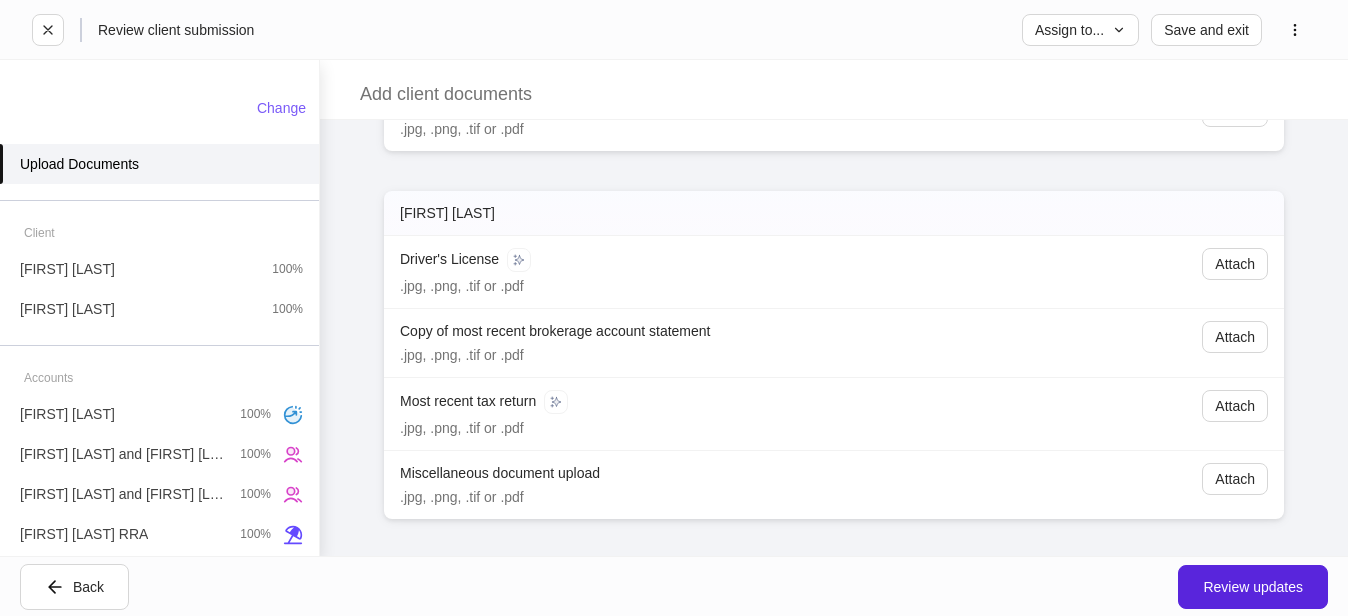scroll, scrollTop: 340, scrollLeft: 0, axis: vertical 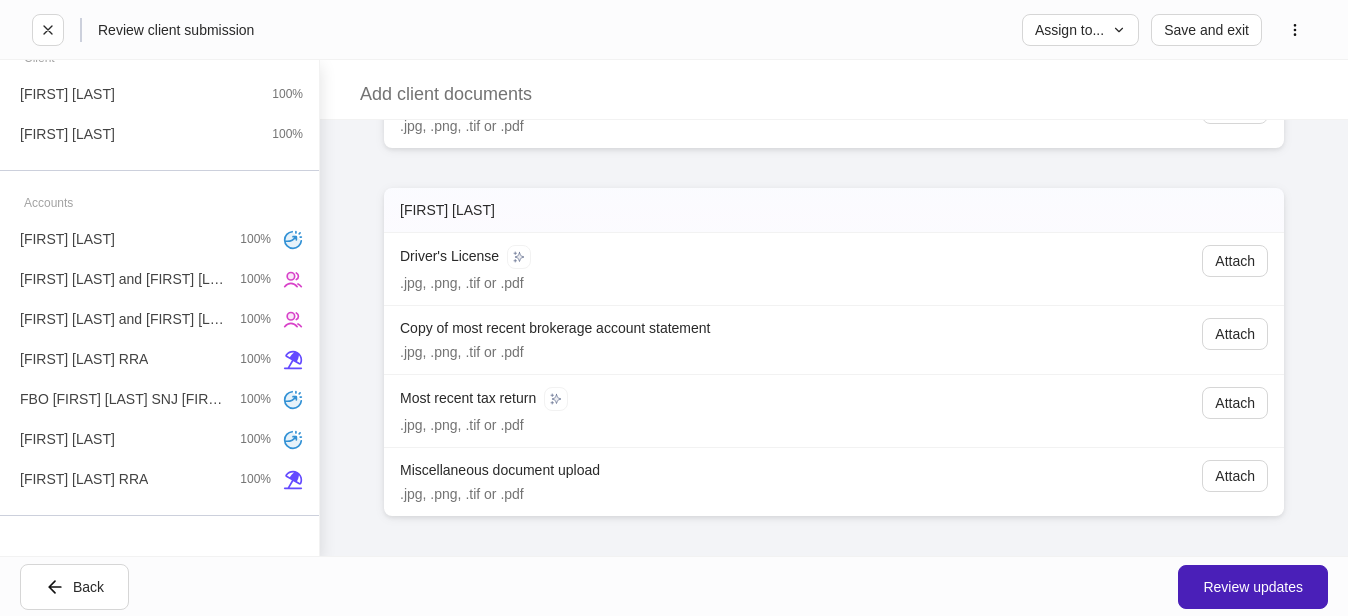 click on "Review updates" at bounding box center (1253, 587) 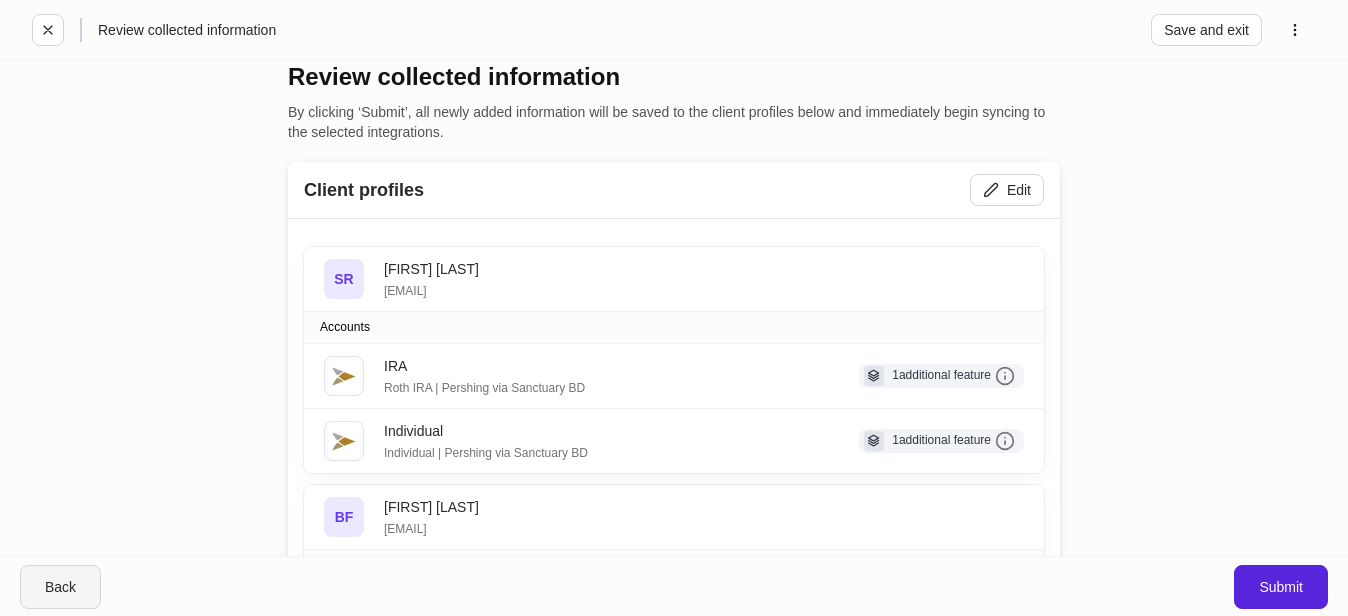 click on "Back" at bounding box center (60, 587) 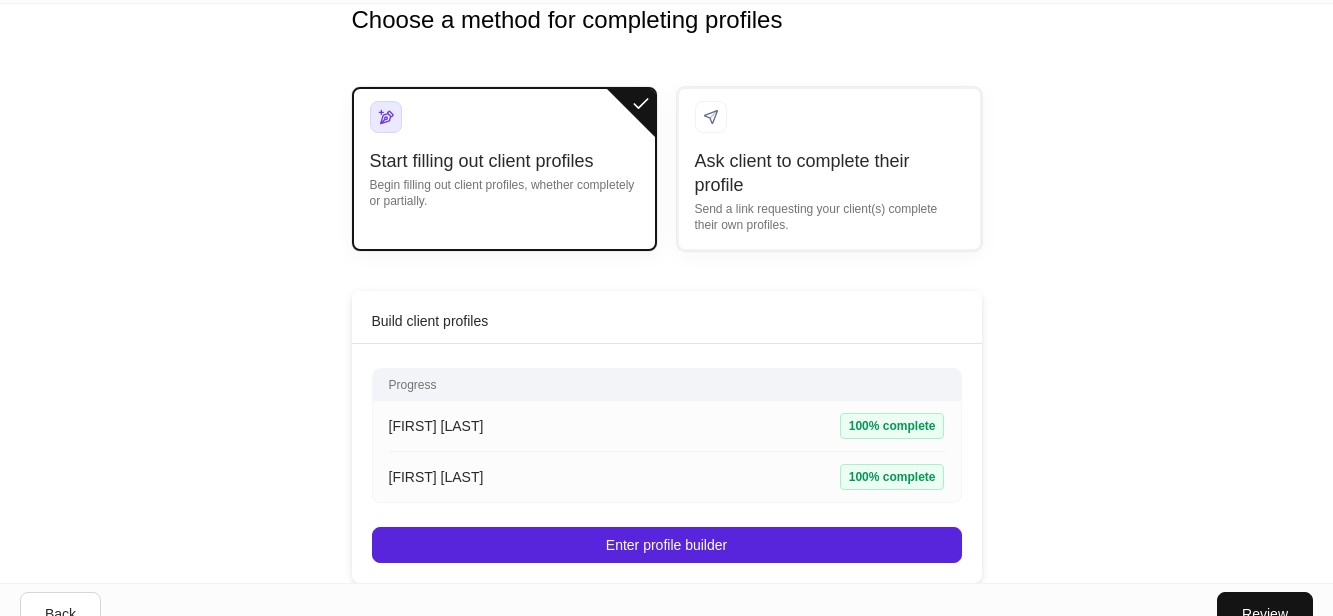 scroll, scrollTop: 83, scrollLeft: 0, axis: vertical 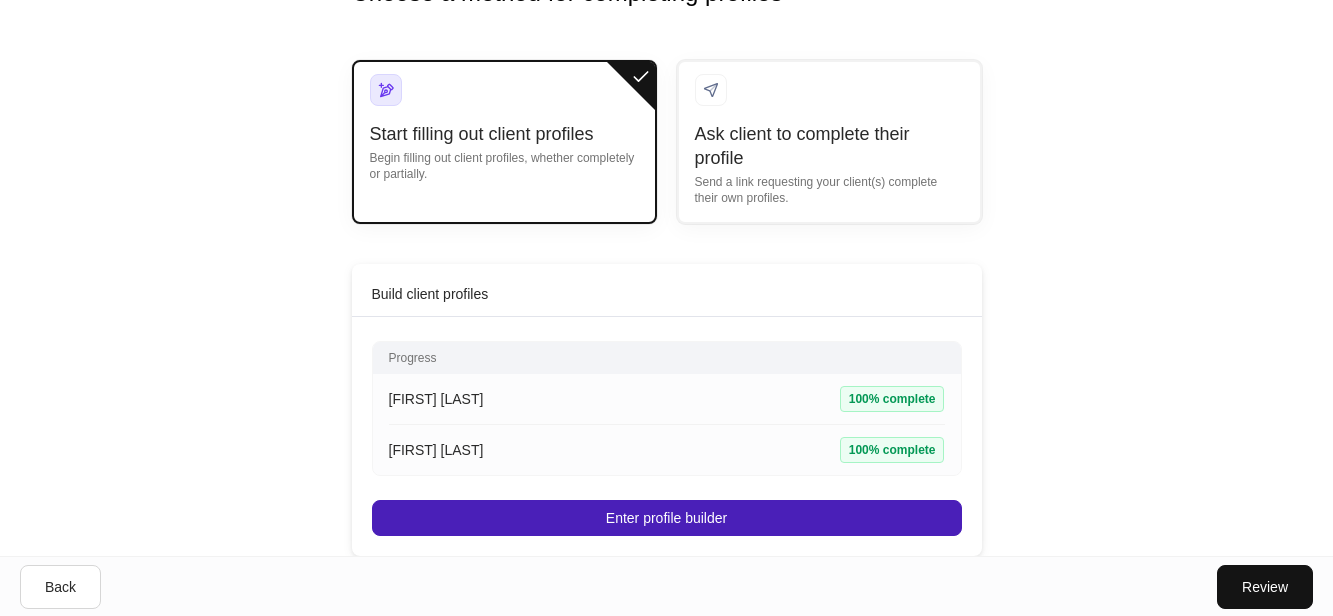 click on "Enter profile builder" at bounding box center [666, 518] 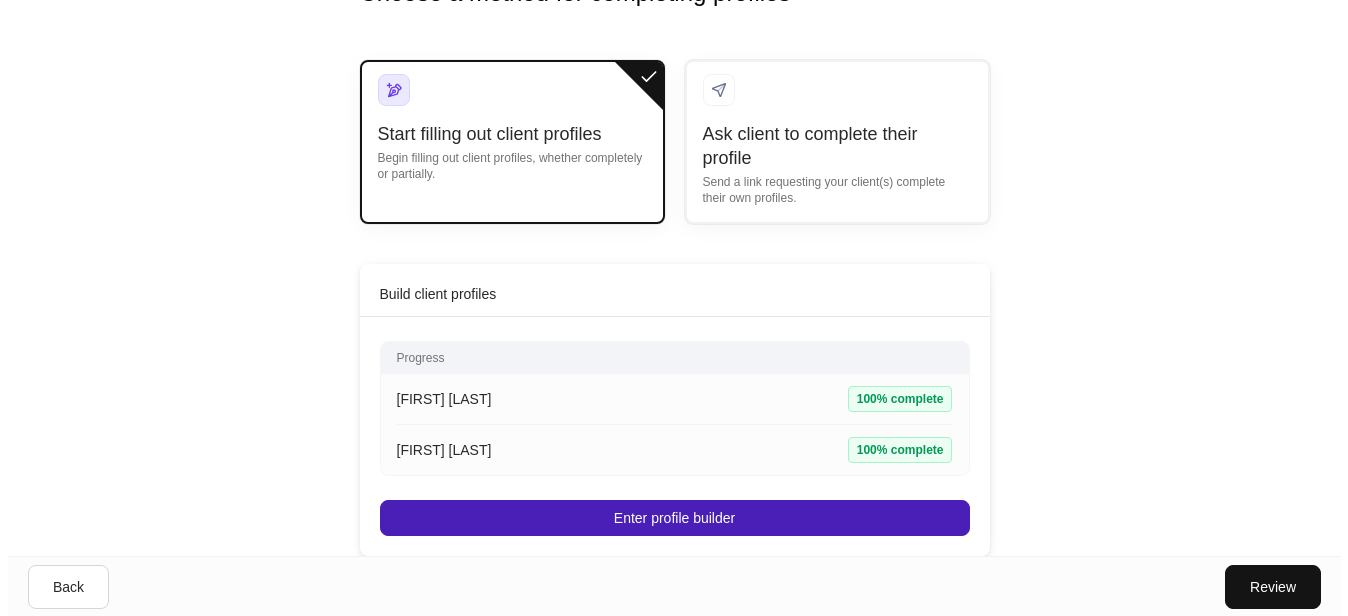 scroll, scrollTop: 0, scrollLeft: 0, axis: both 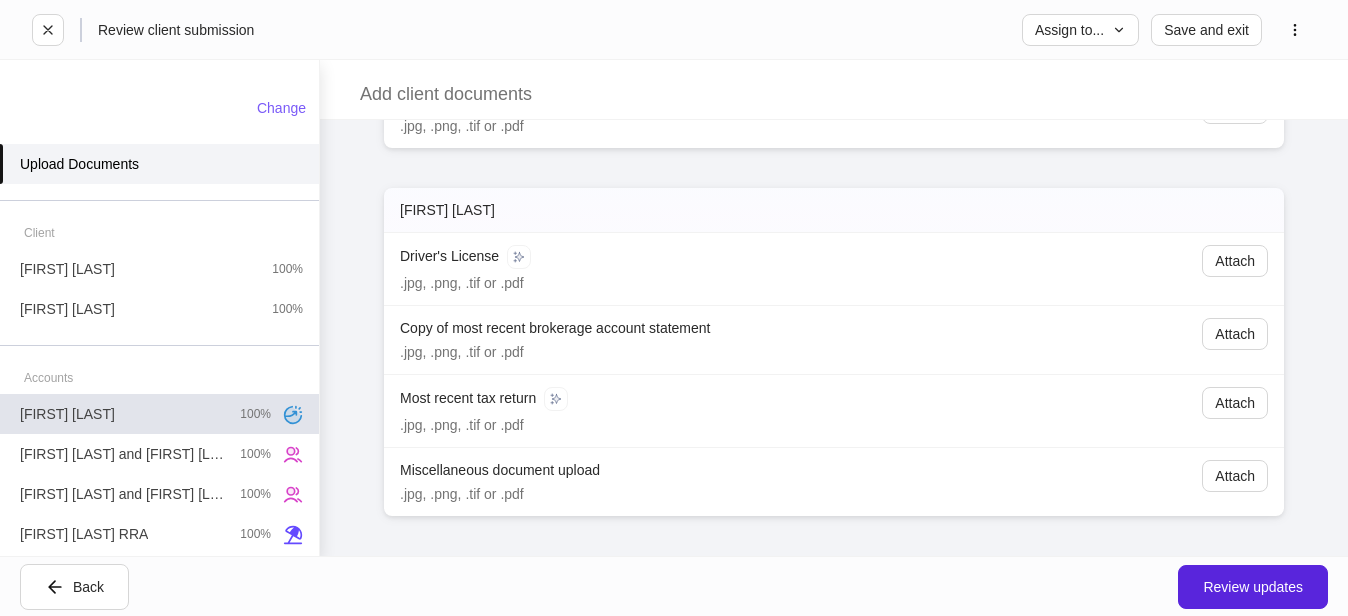 click on "[FIRST] [LAST]" at bounding box center [67, 414] 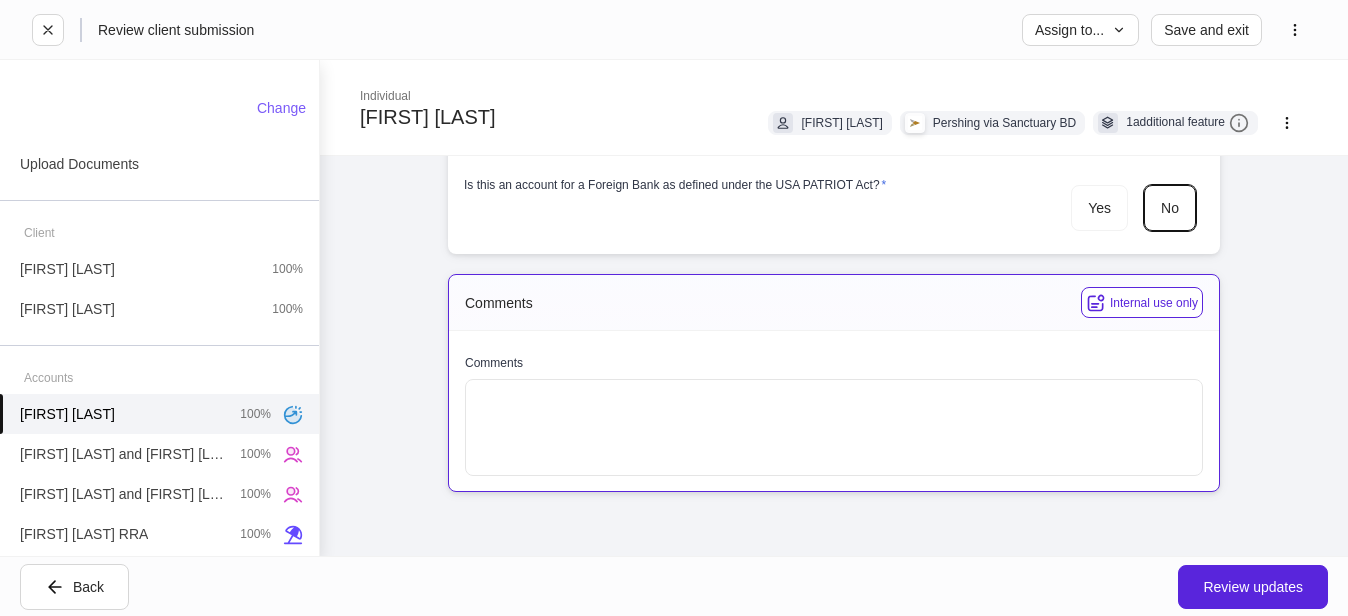 scroll, scrollTop: 2063, scrollLeft: 0, axis: vertical 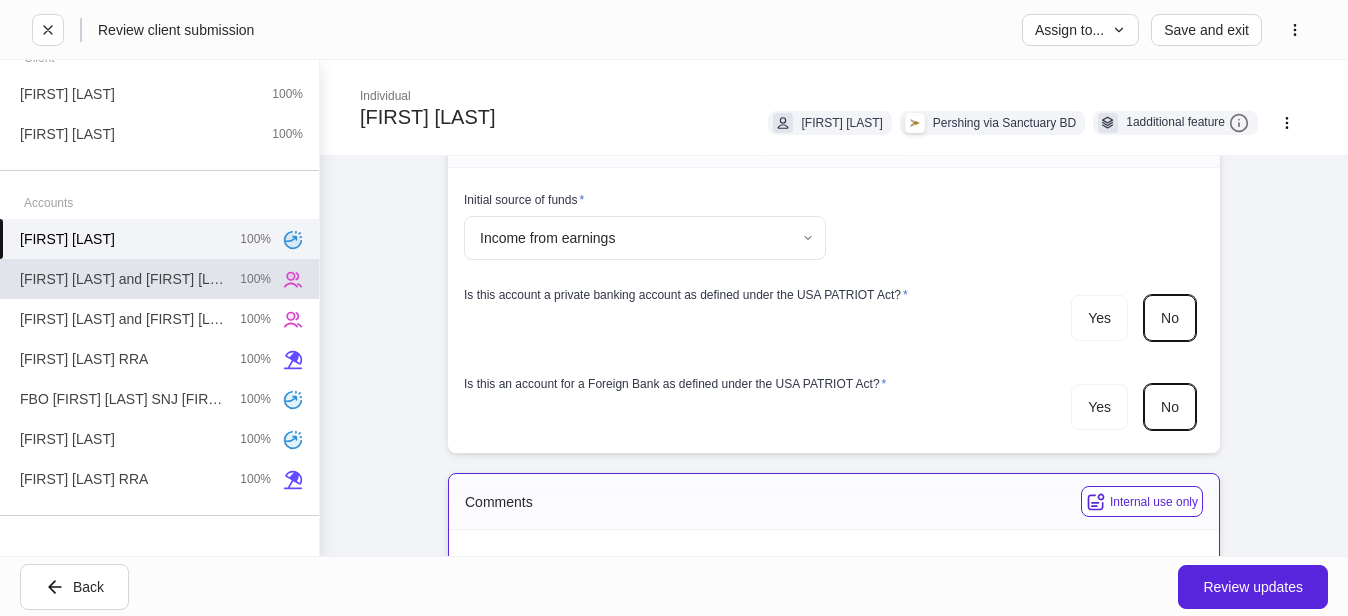 click on "[FIRST] [LAST] and [FIRST] [LAST] JTWROS" at bounding box center [122, 279] 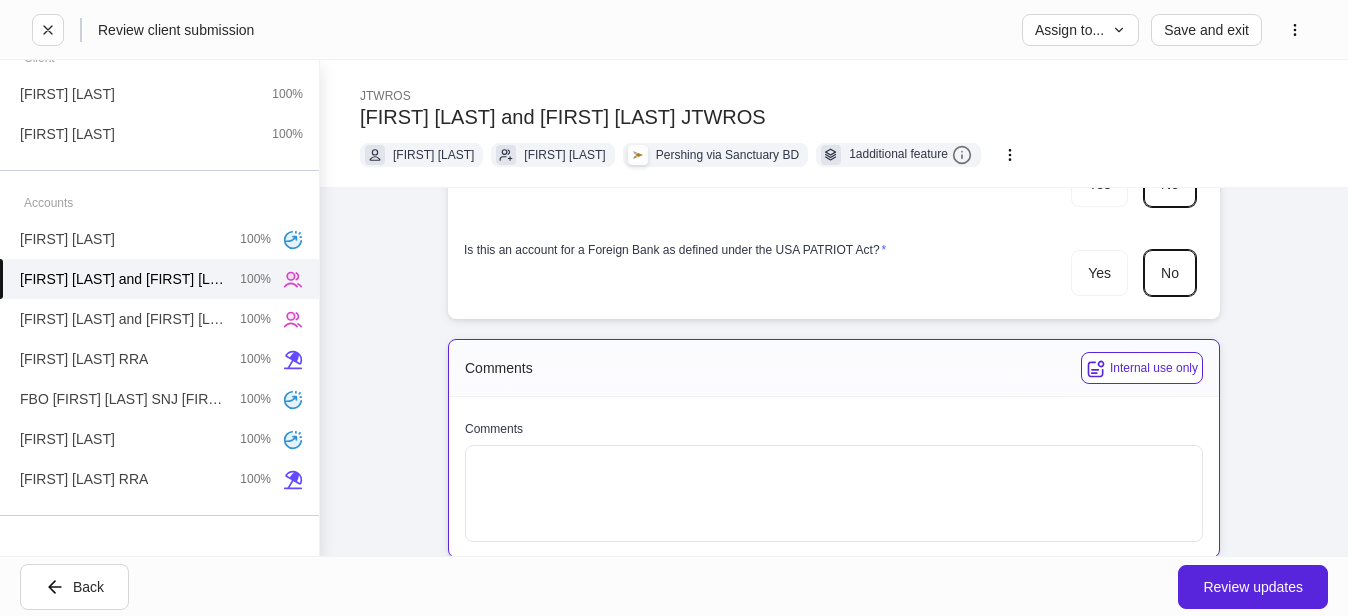 scroll, scrollTop: 3110, scrollLeft: 0, axis: vertical 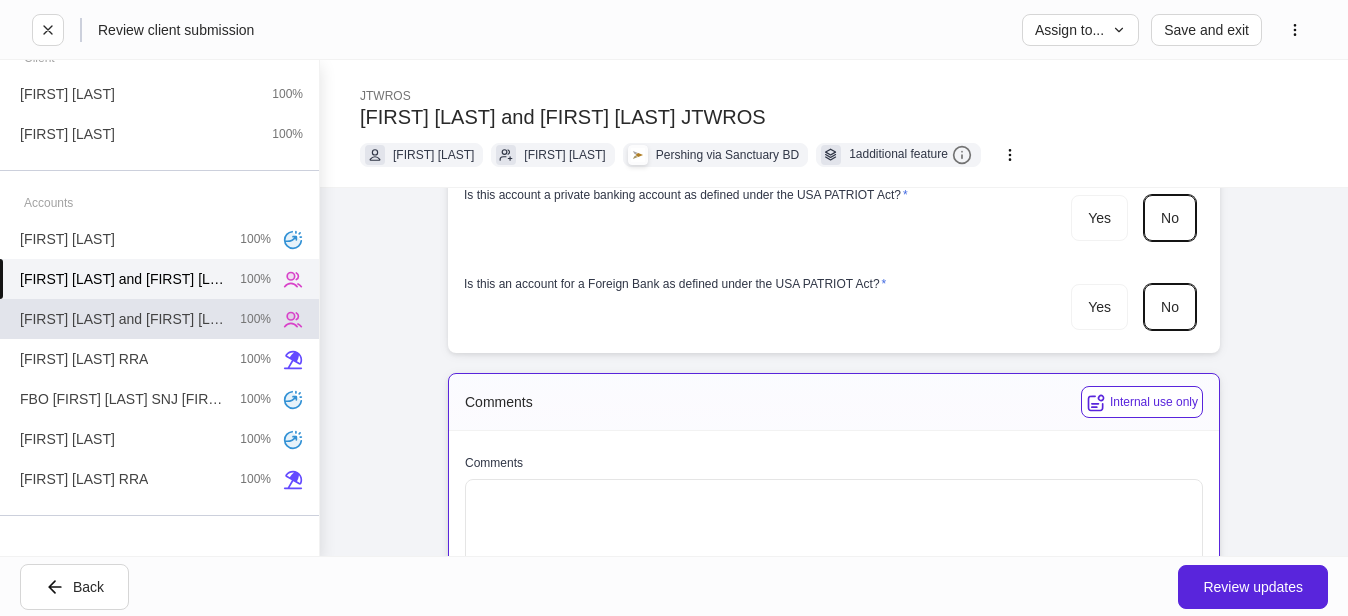 click on "[FIRST] [LAST] and [FIRST] [LAST] JTWROS" at bounding box center (122, 319) 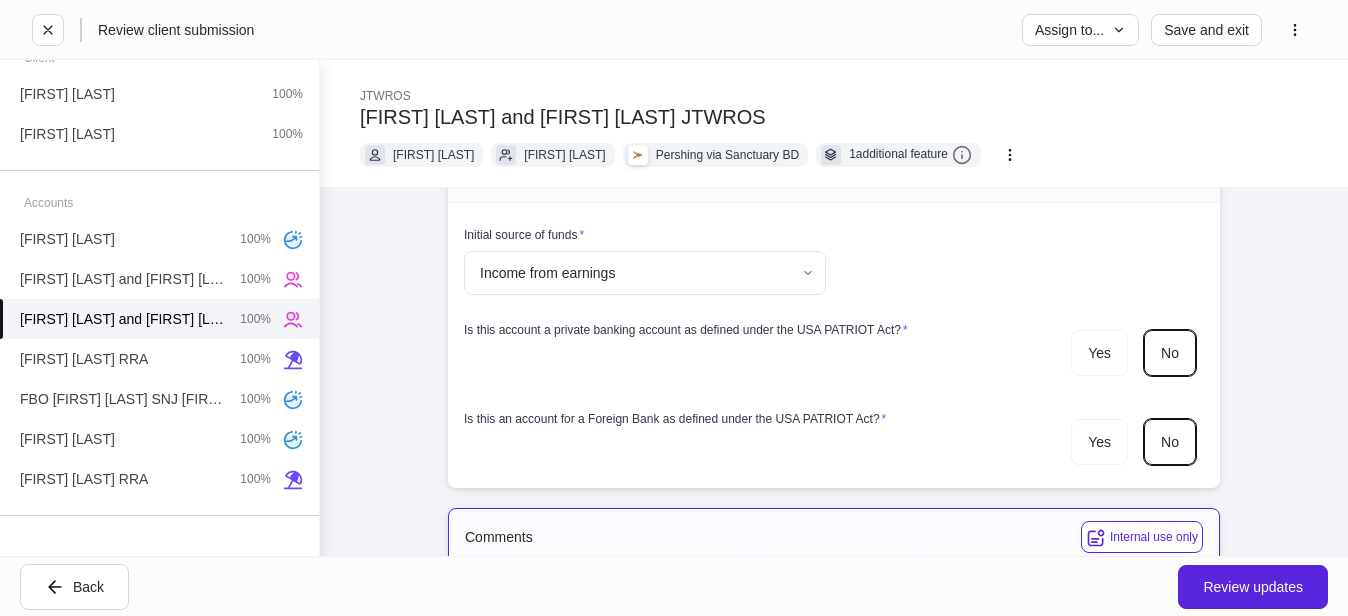 scroll, scrollTop: 2910, scrollLeft: 0, axis: vertical 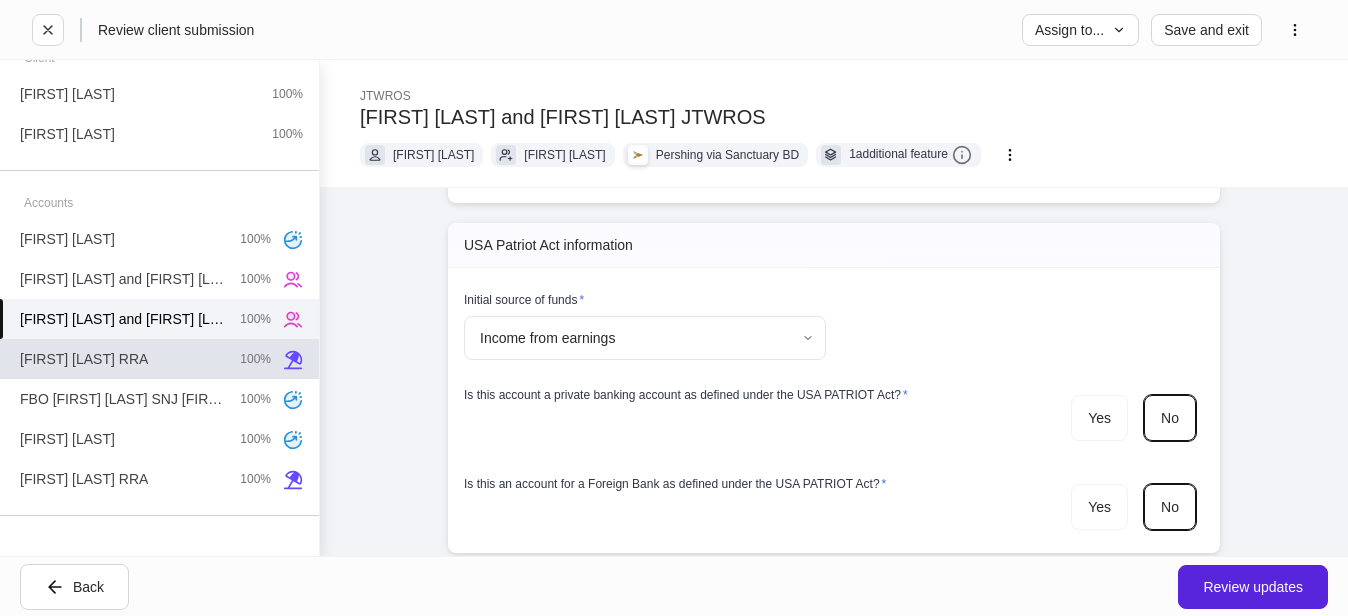 click on "[FIRST] [LAST] RRA 100%" at bounding box center [159, 359] 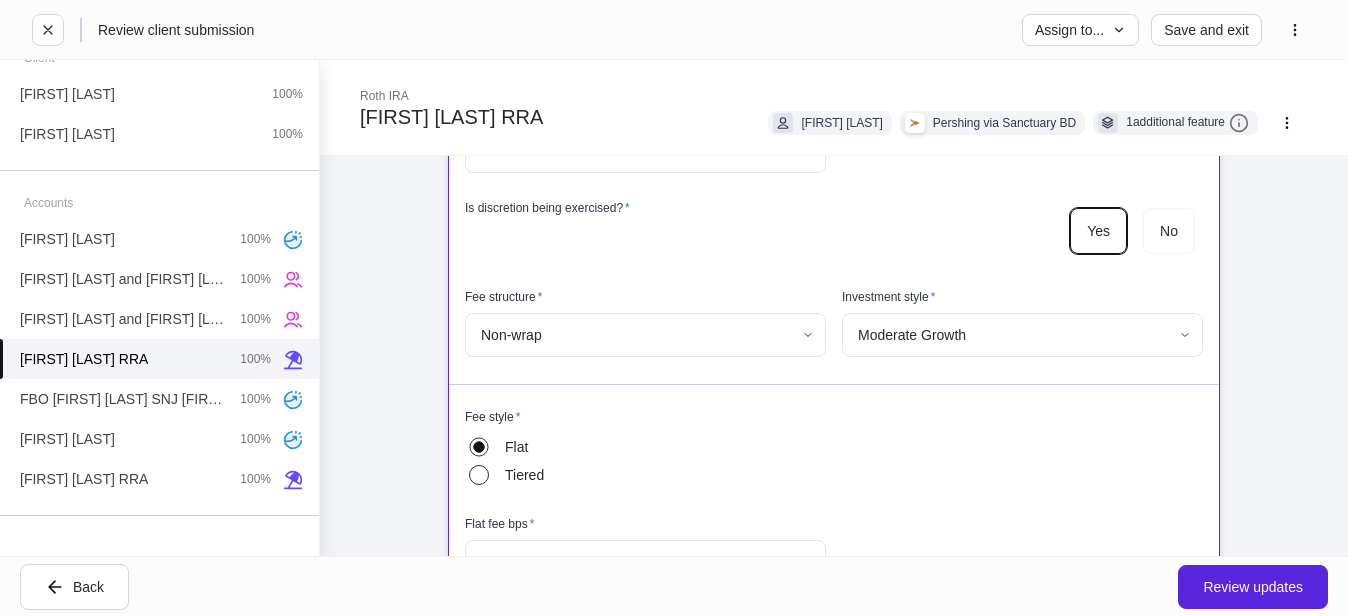 scroll, scrollTop: 3248, scrollLeft: 0, axis: vertical 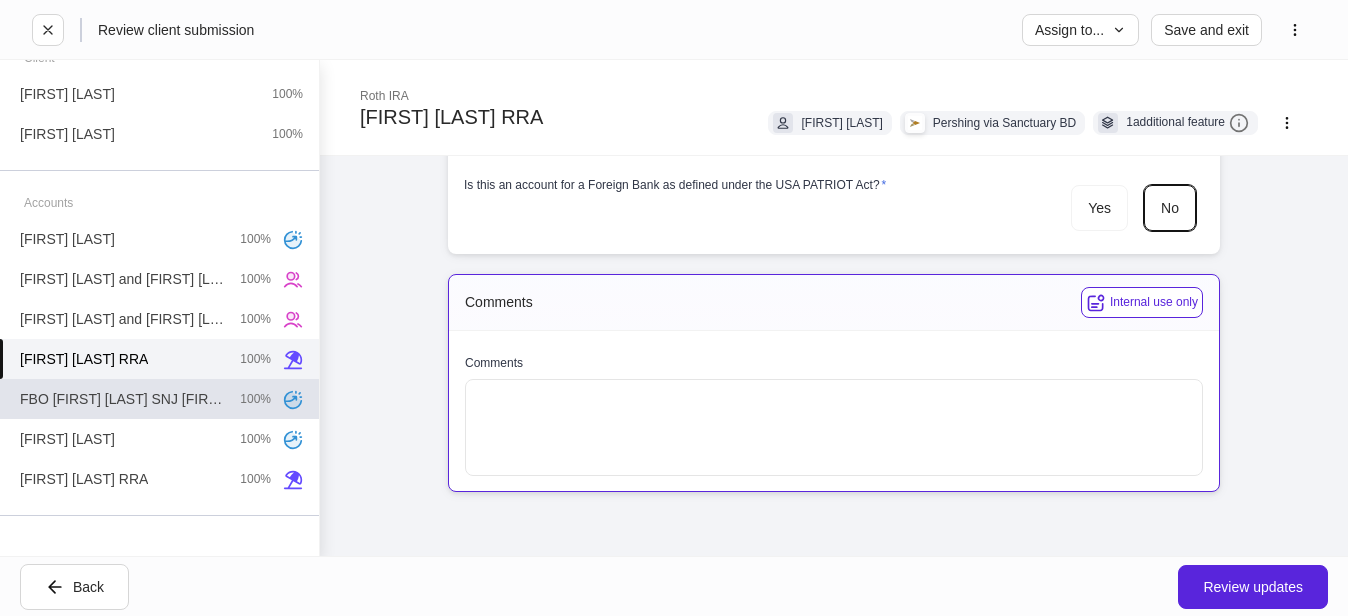 click on "FBO [FIRST] [LAST] SNJ [FIRST] J [LAST] Part" at bounding box center (122, 399) 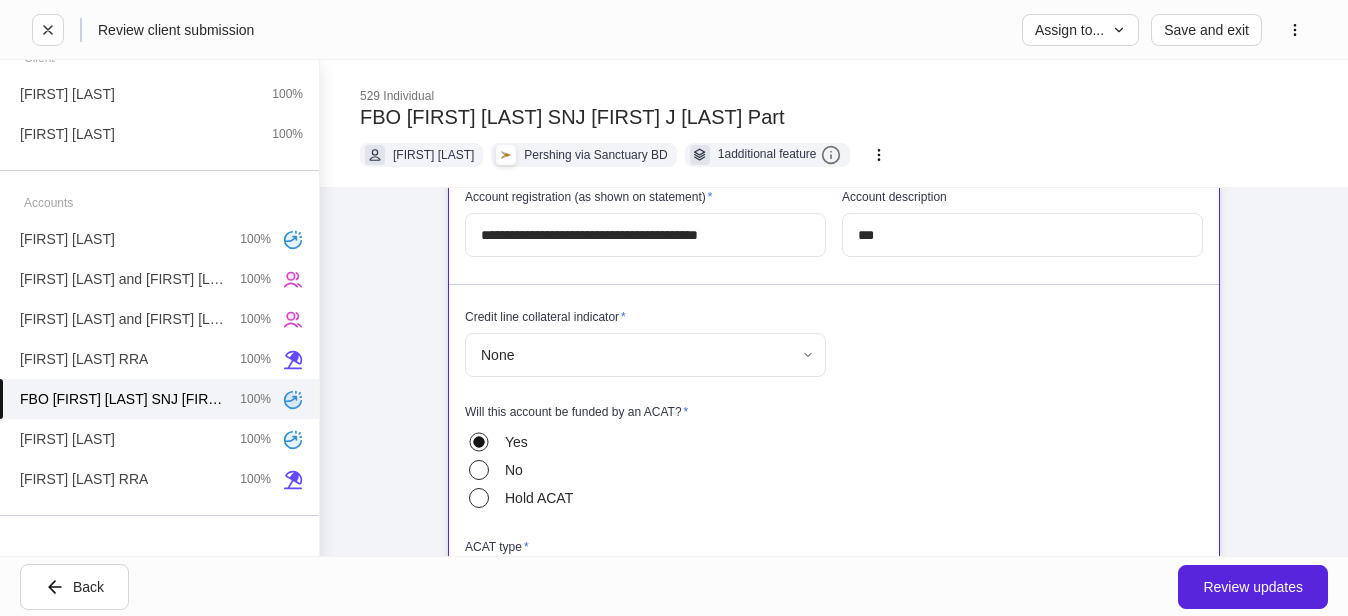 scroll, scrollTop: 0, scrollLeft: 0, axis: both 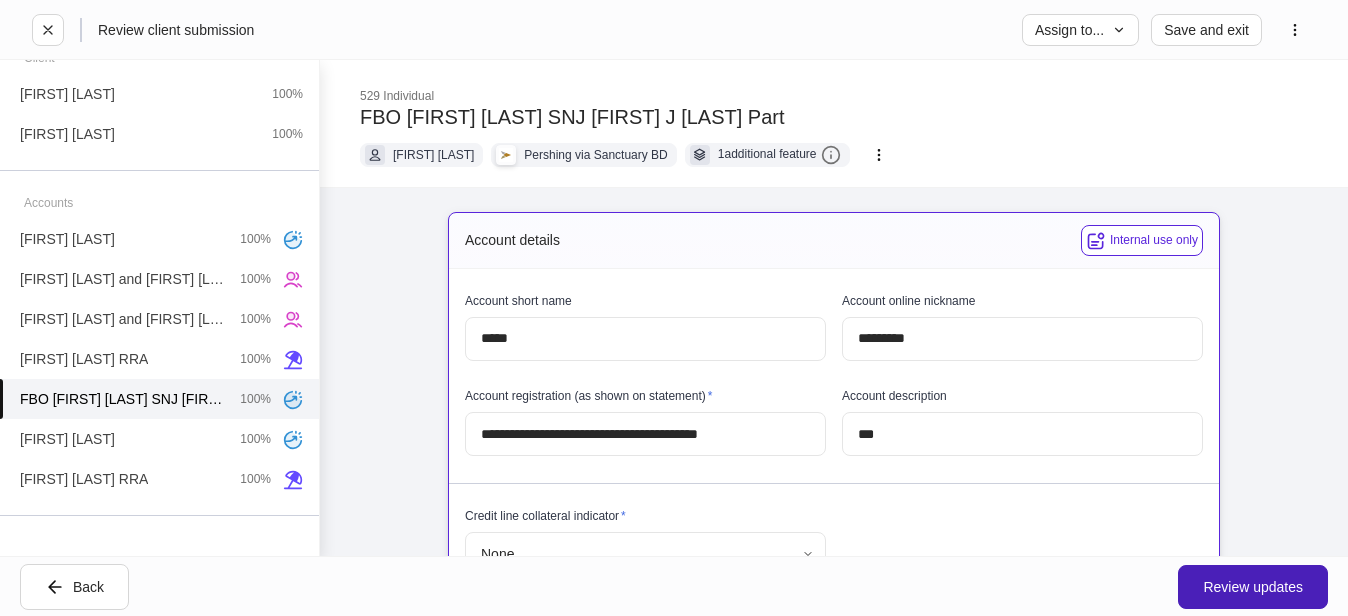 click on "Review updates" at bounding box center (1253, 587) 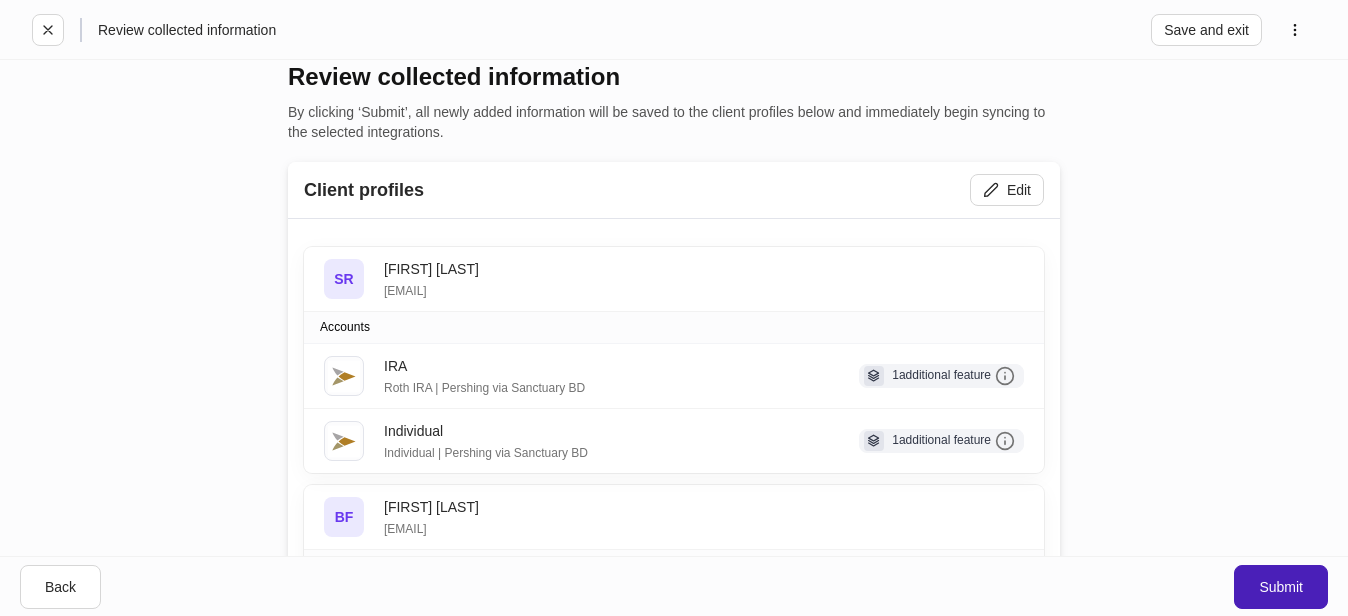 click on "Submit" at bounding box center (1281, 587) 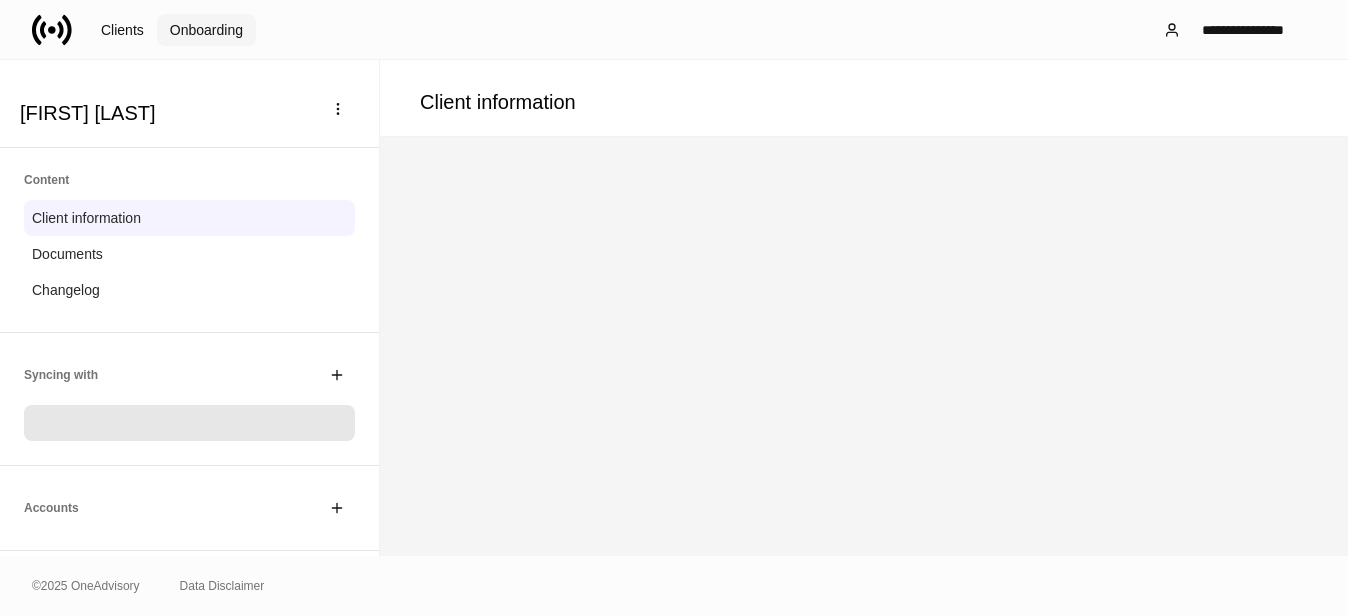 click on "Onboarding" at bounding box center (206, 30) 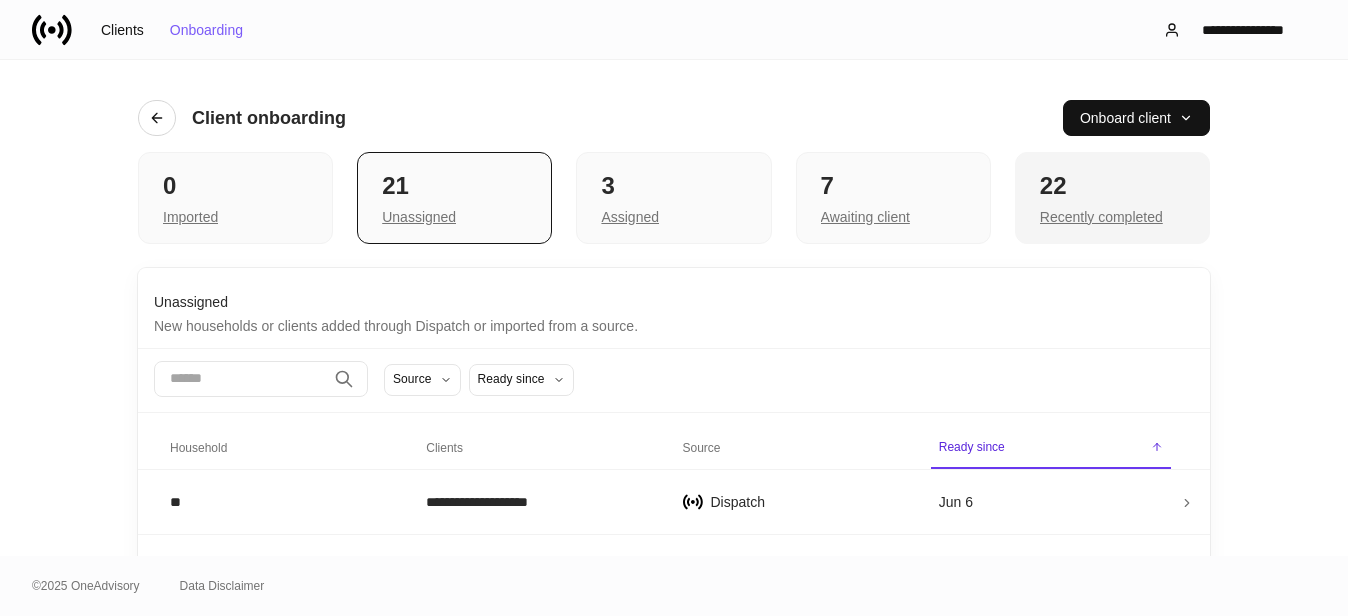 click on "22" at bounding box center [235, 186] 